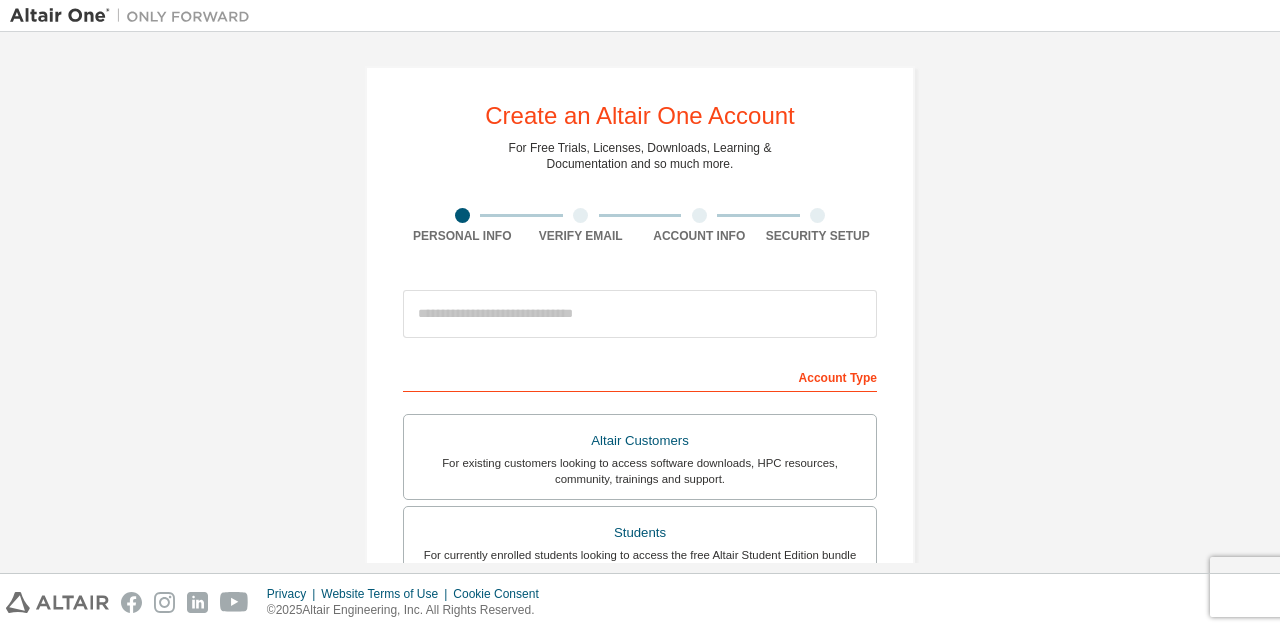 scroll, scrollTop: 0, scrollLeft: 0, axis: both 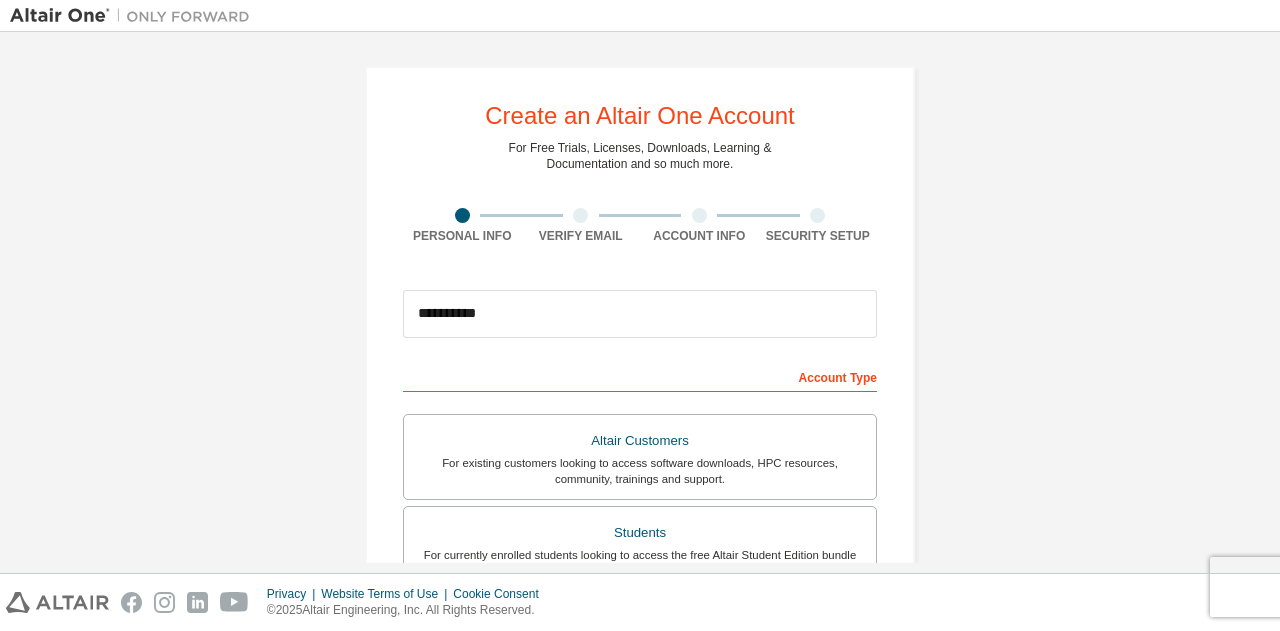 type on "**********" 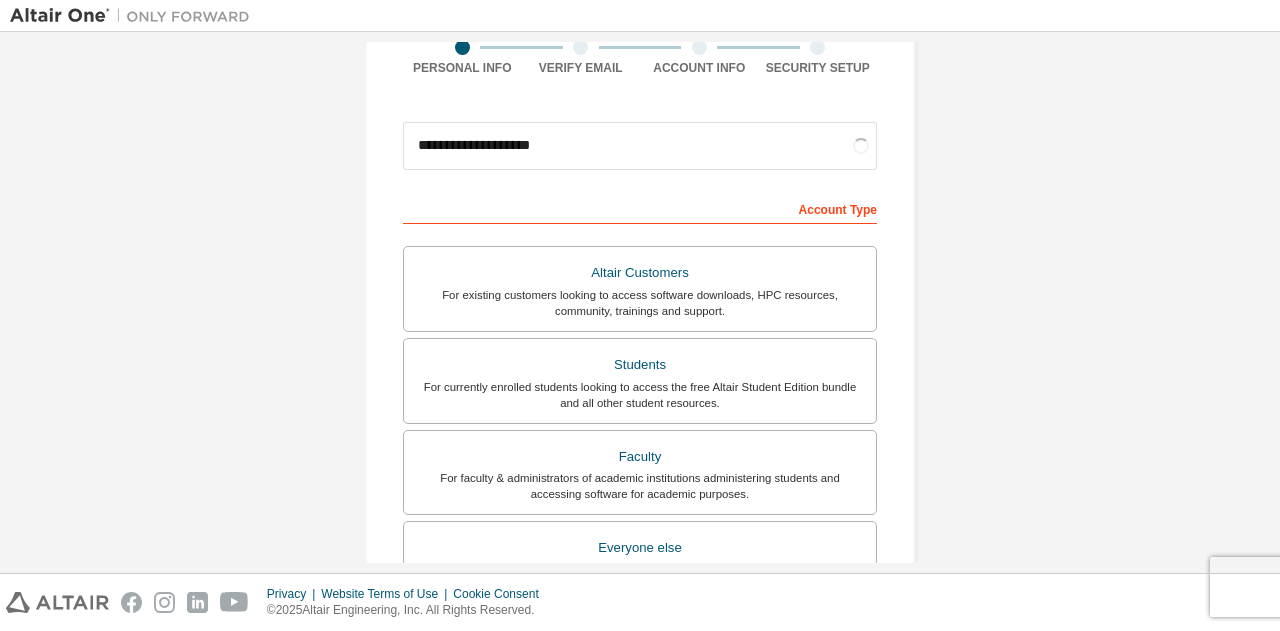 scroll, scrollTop: 200, scrollLeft: 0, axis: vertical 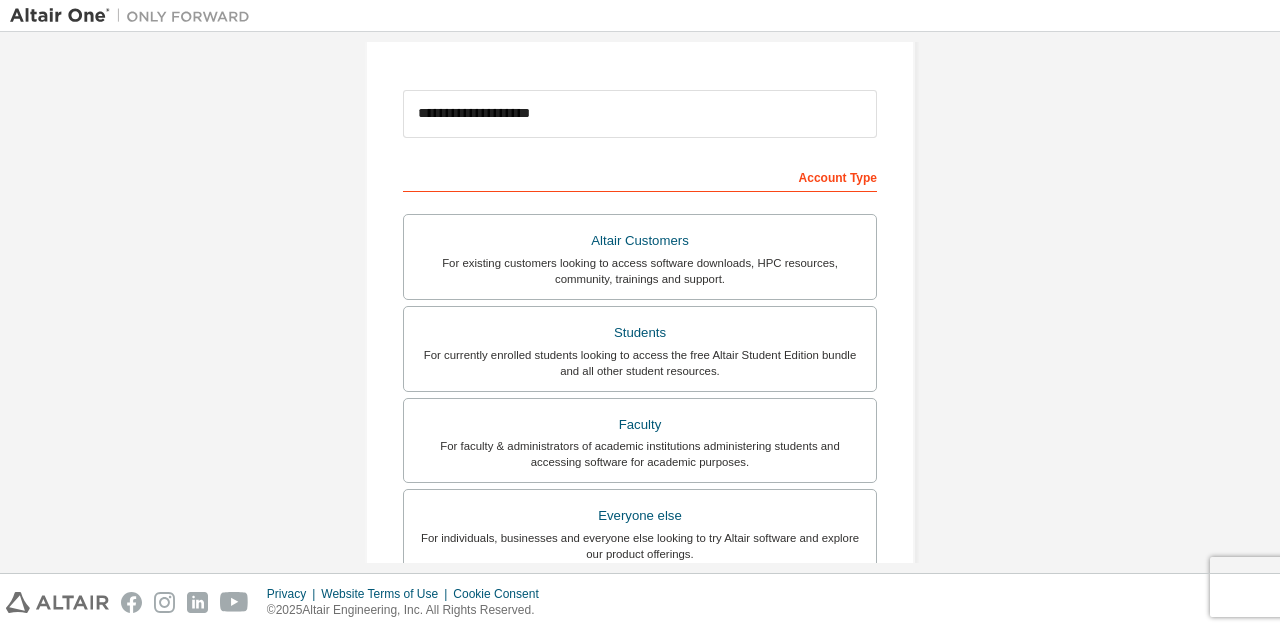 click on "For faculty & administrators of academic institutions administering students and accessing software for academic purposes." at bounding box center [640, 454] 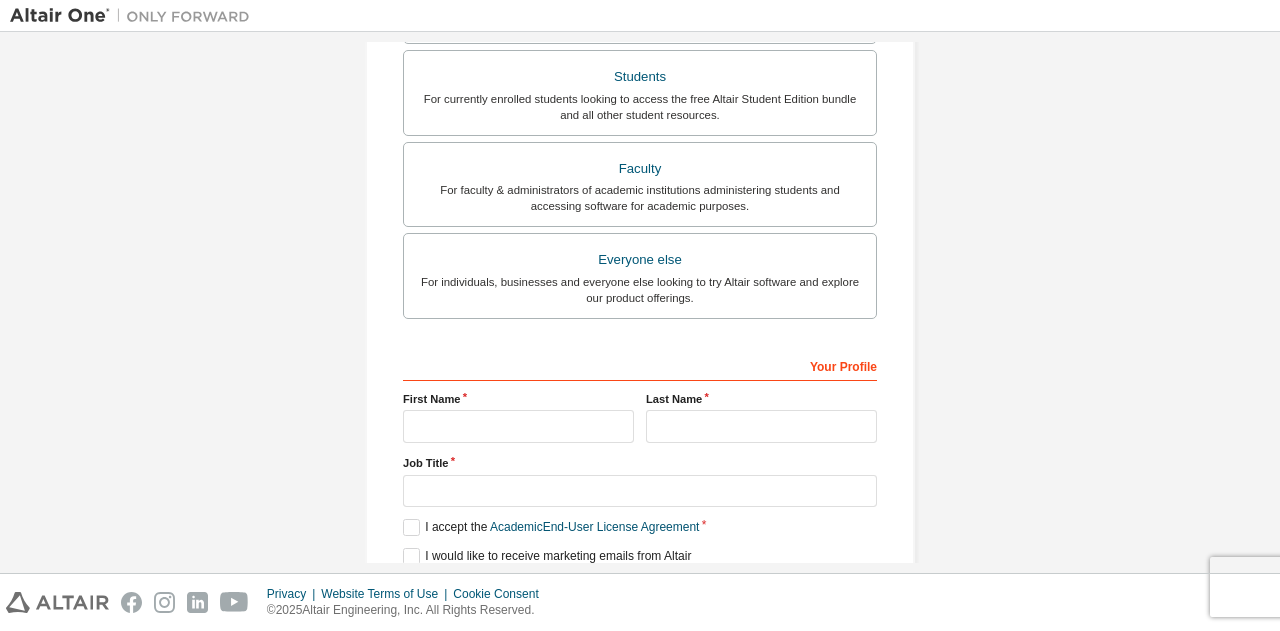 scroll, scrollTop: 500, scrollLeft: 0, axis: vertical 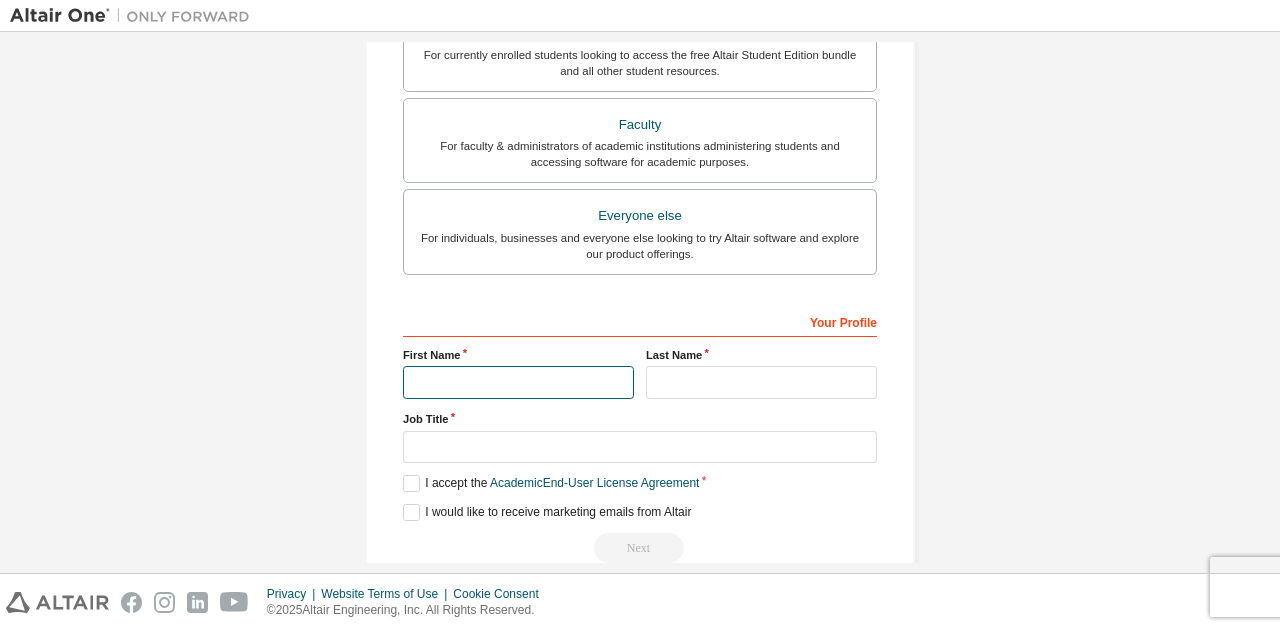 click at bounding box center (518, 382) 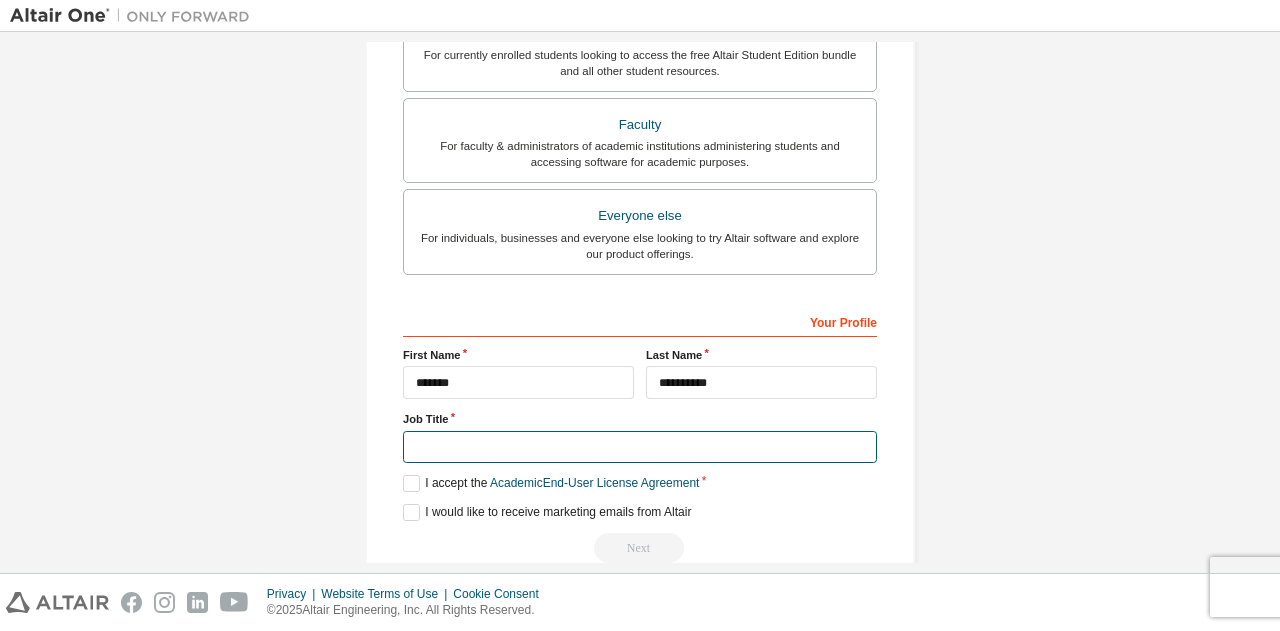 click at bounding box center (640, 447) 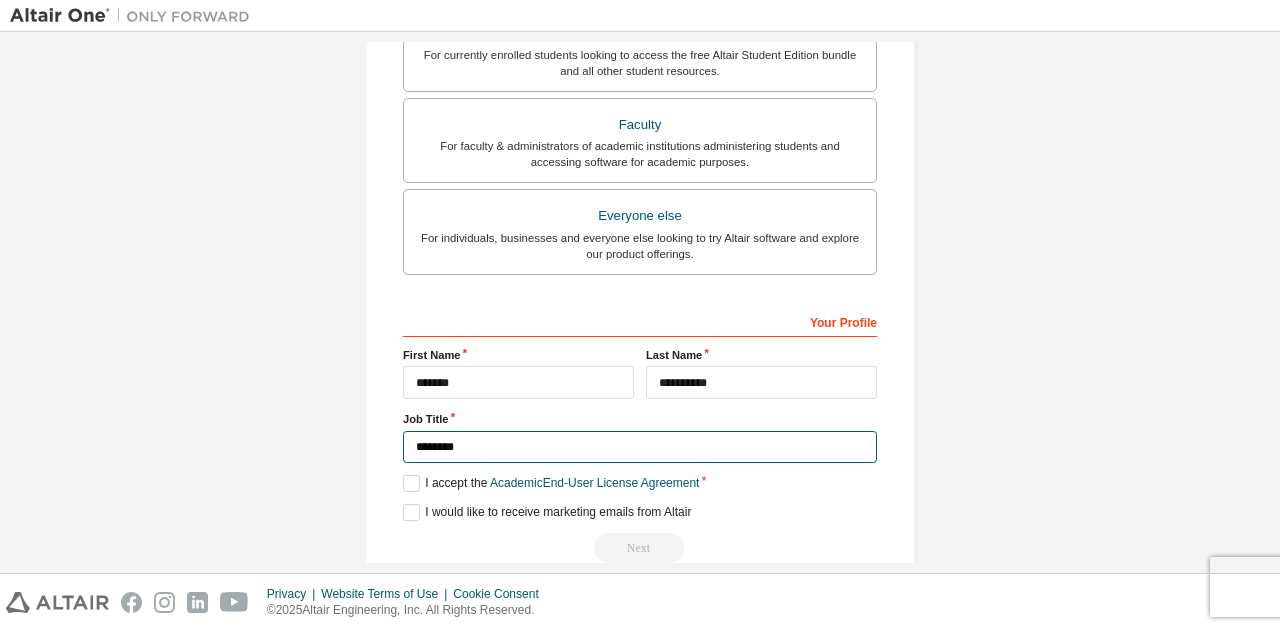 type on "*******" 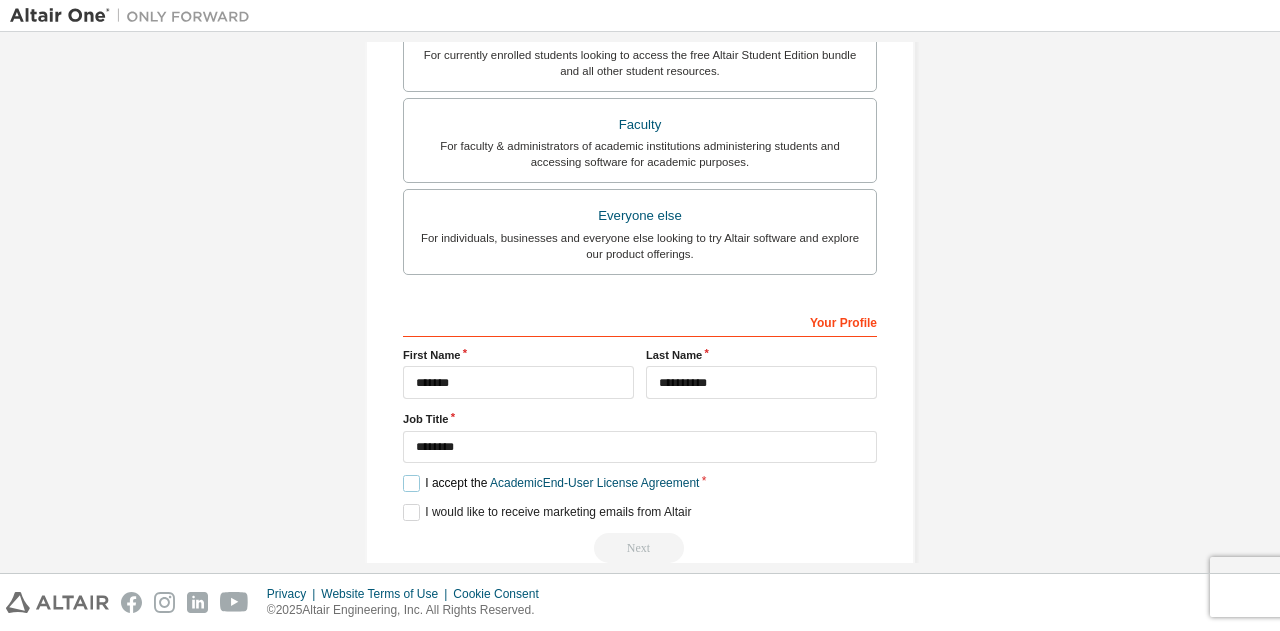 click on "I accept the   Academic   End-User License Agreement" at bounding box center [551, 483] 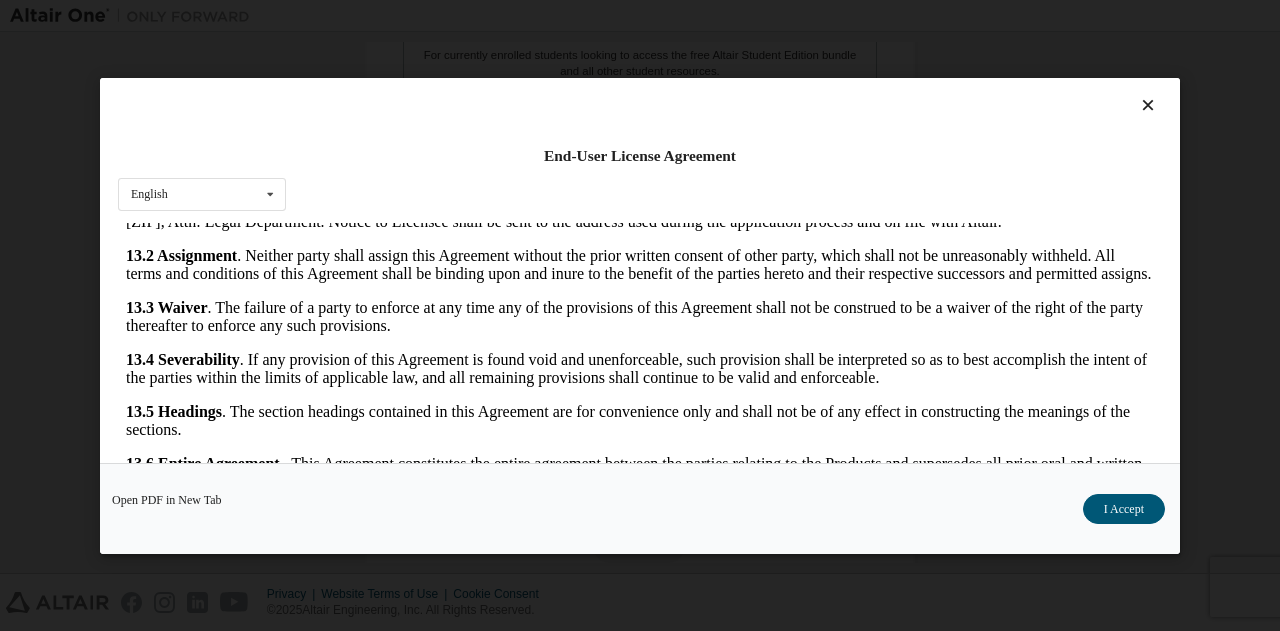 scroll, scrollTop: 3322, scrollLeft: 0, axis: vertical 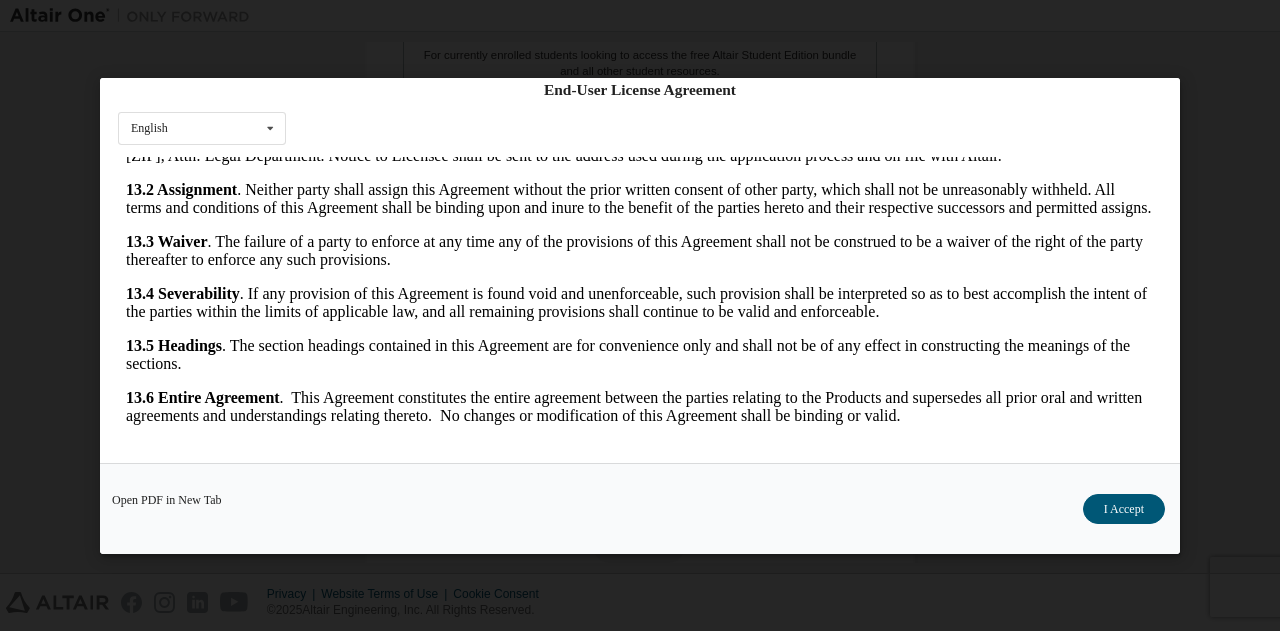 click on "I Accept" at bounding box center (1124, 508) 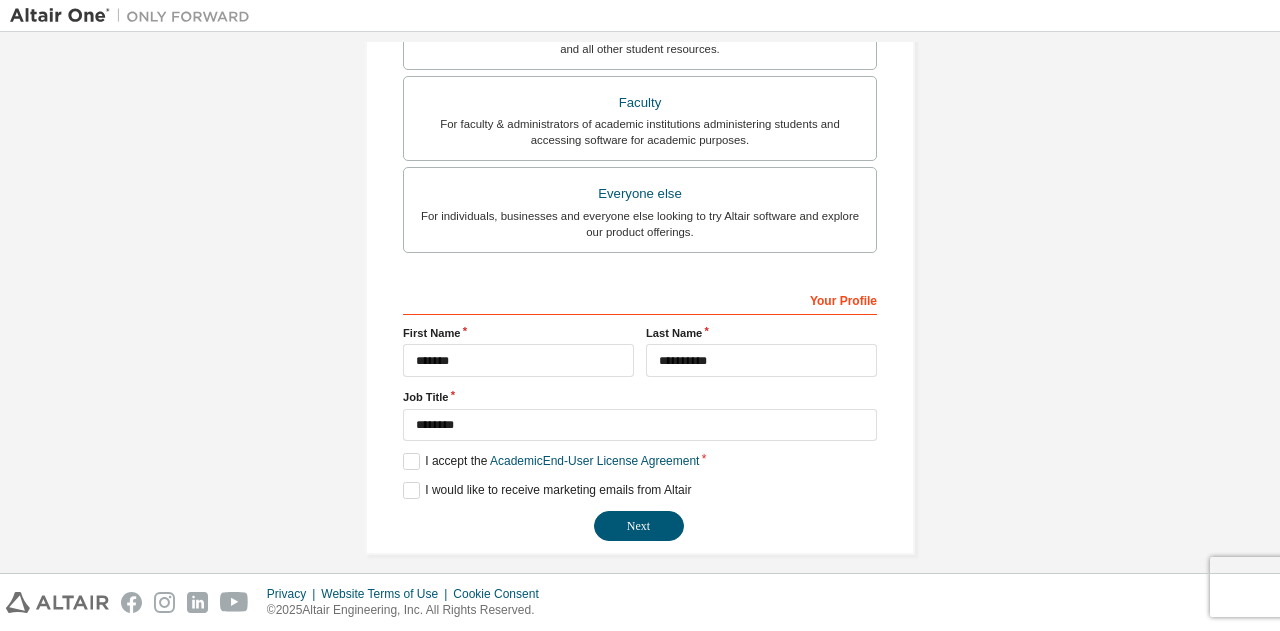 scroll, scrollTop: 532, scrollLeft: 0, axis: vertical 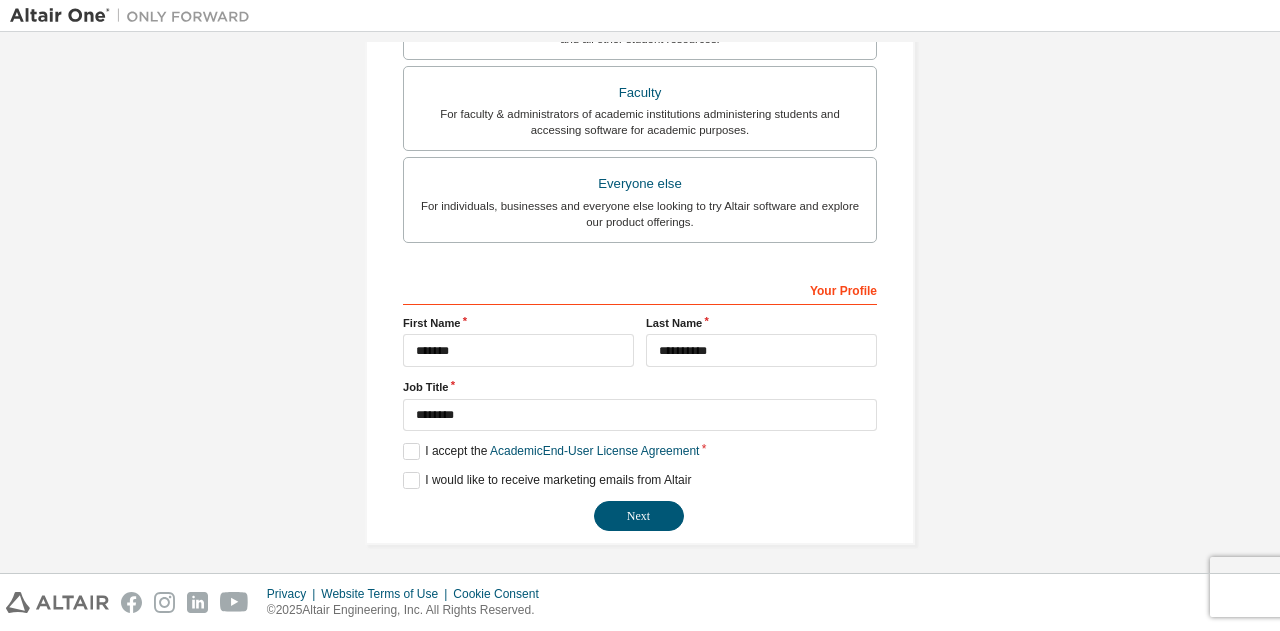 click on "Next" at bounding box center [639, 516] 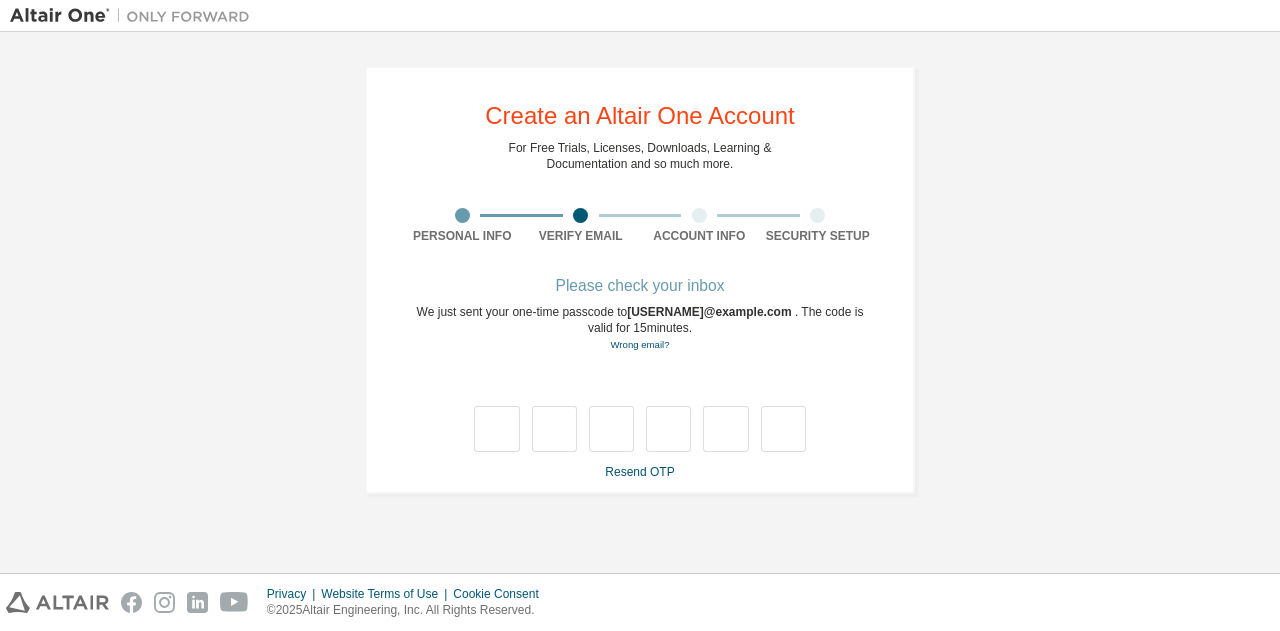 scroll, scrollTop: 0, scrollLeft: 0, axis: both 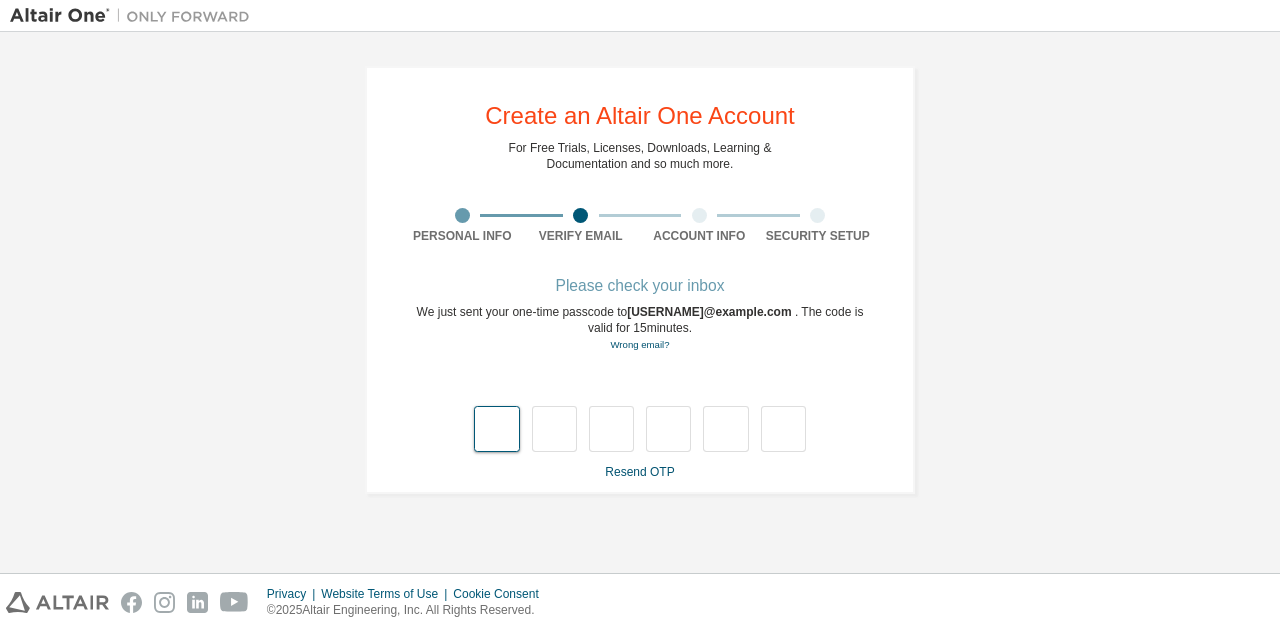 type on "*" 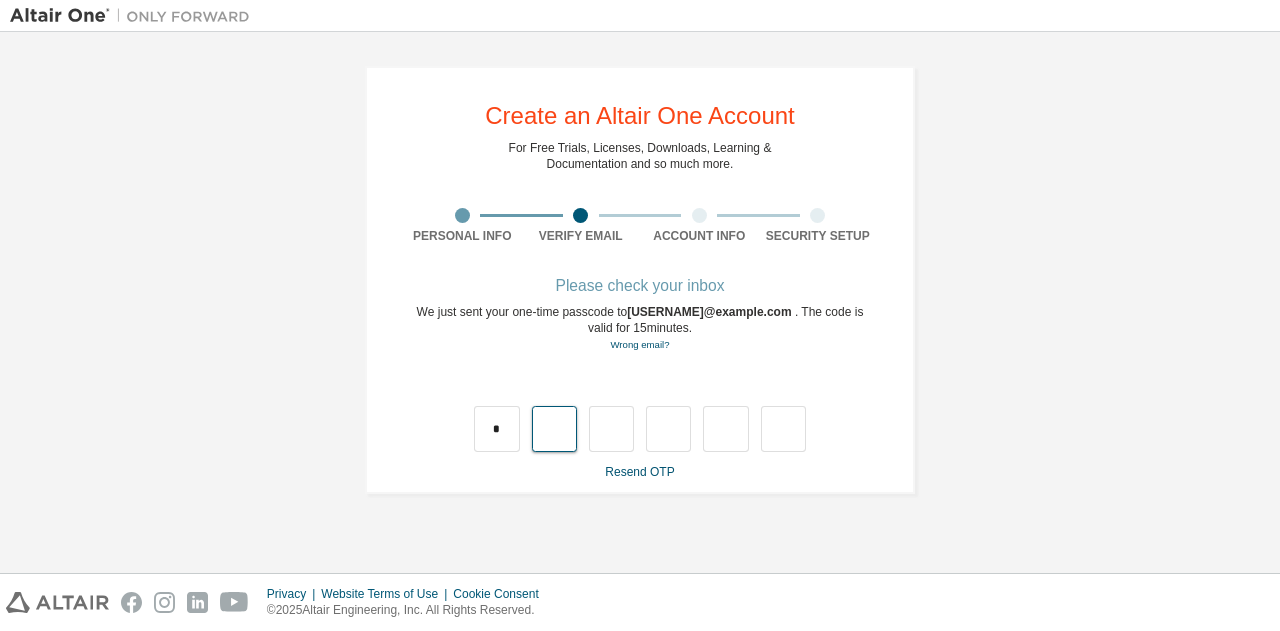 type on "*" 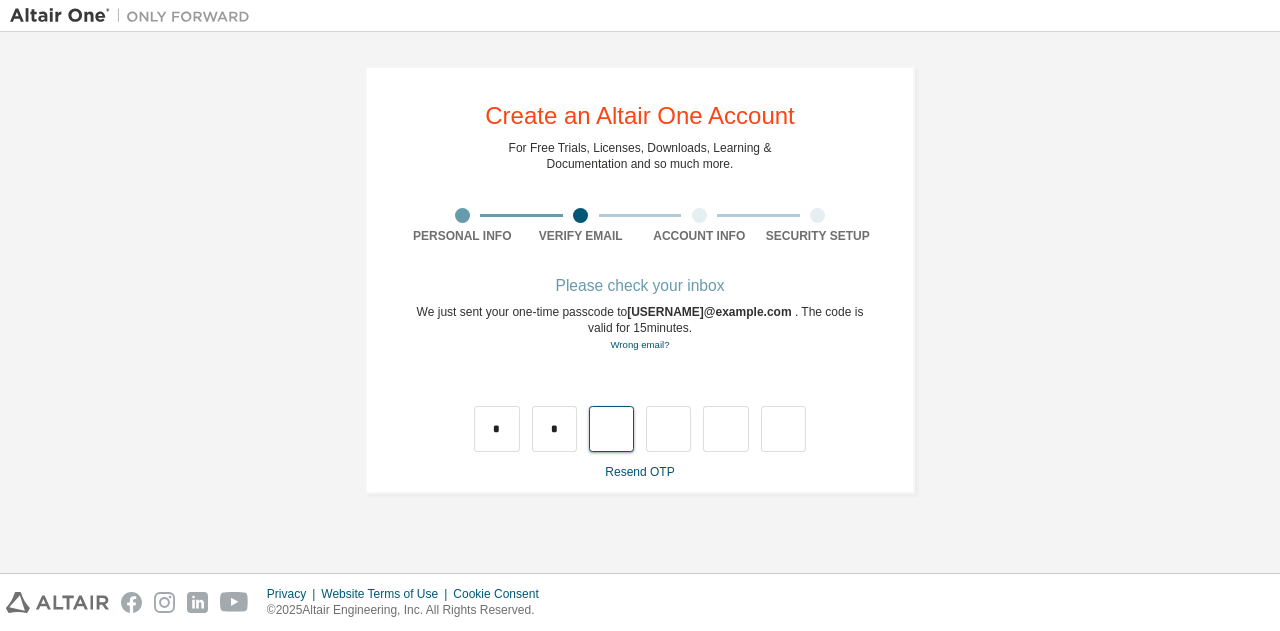 type on "*" 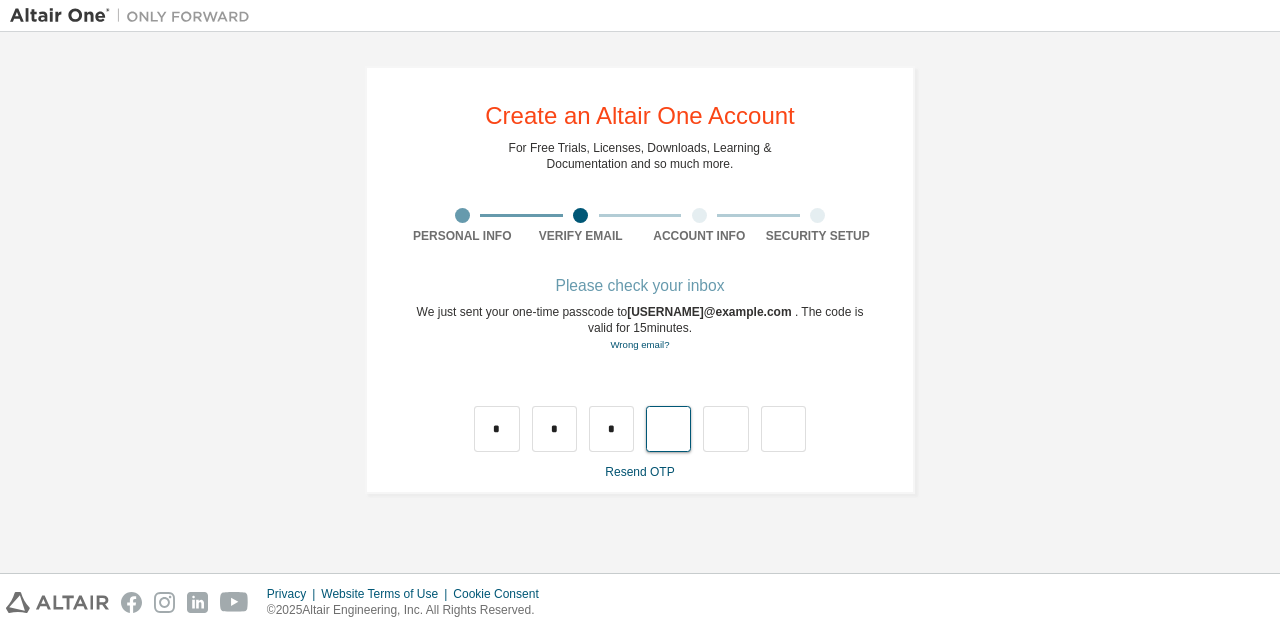 type on "*" 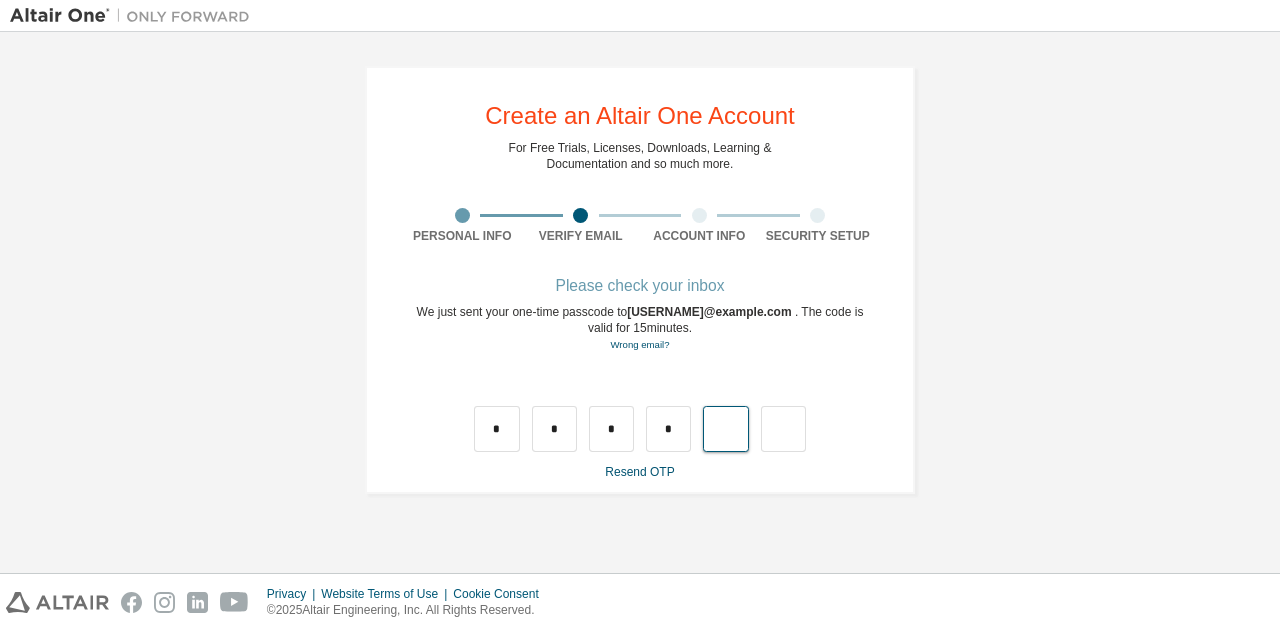 type on "*" 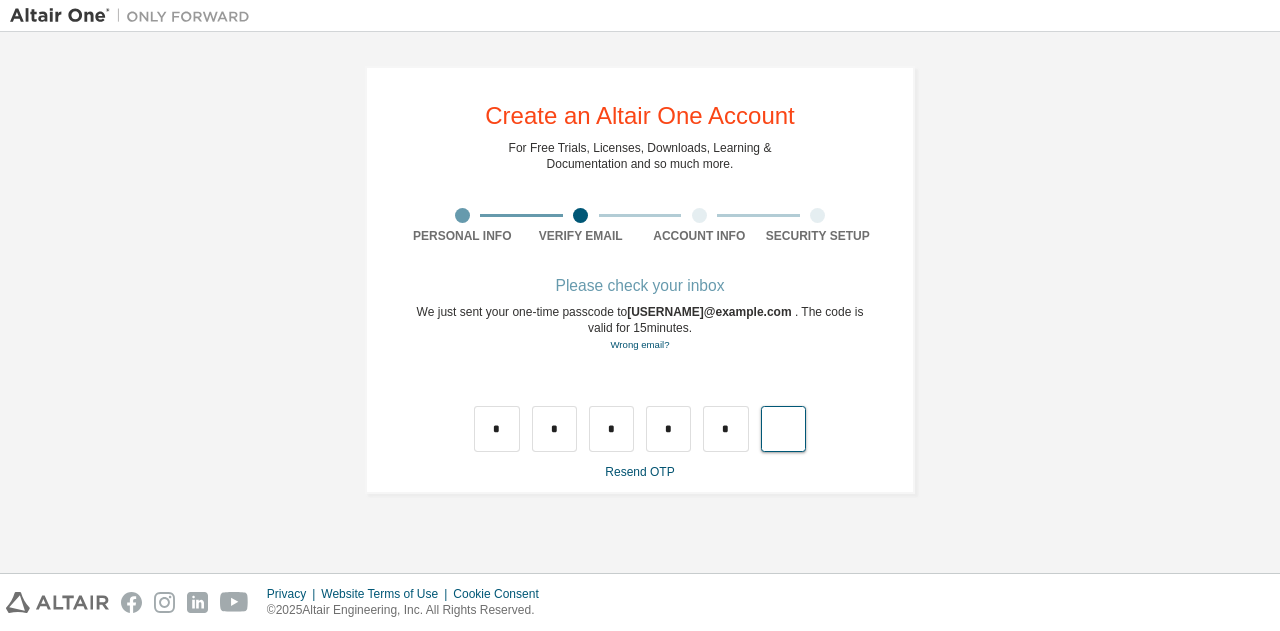 type on "*" 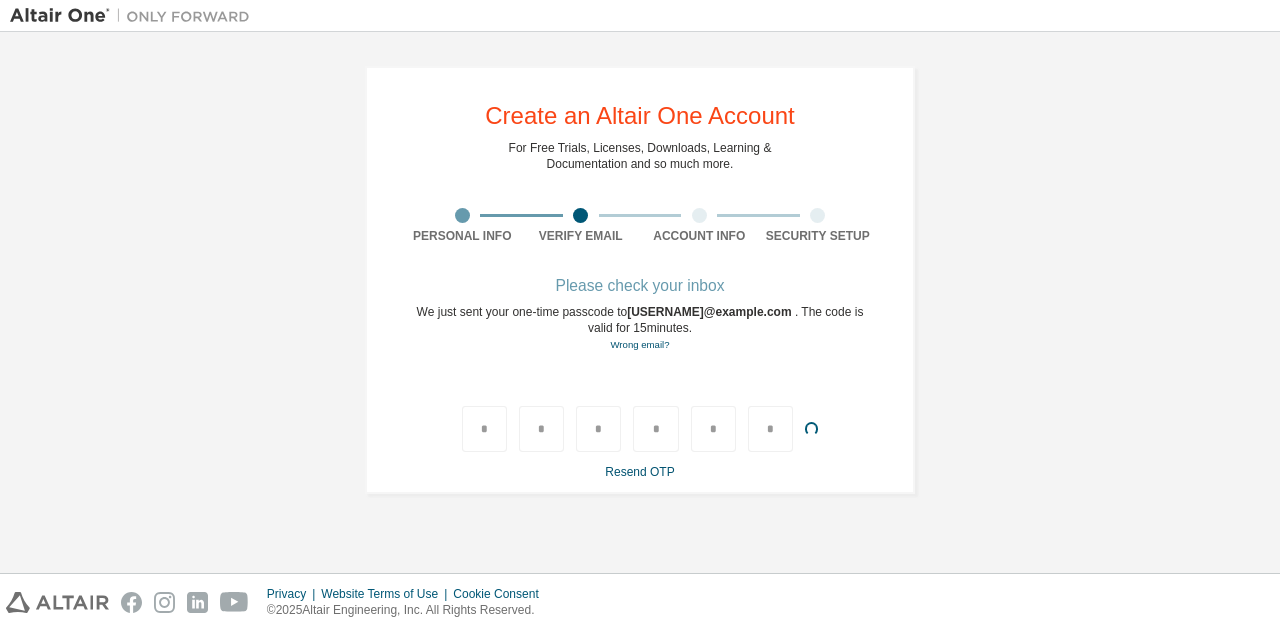 type 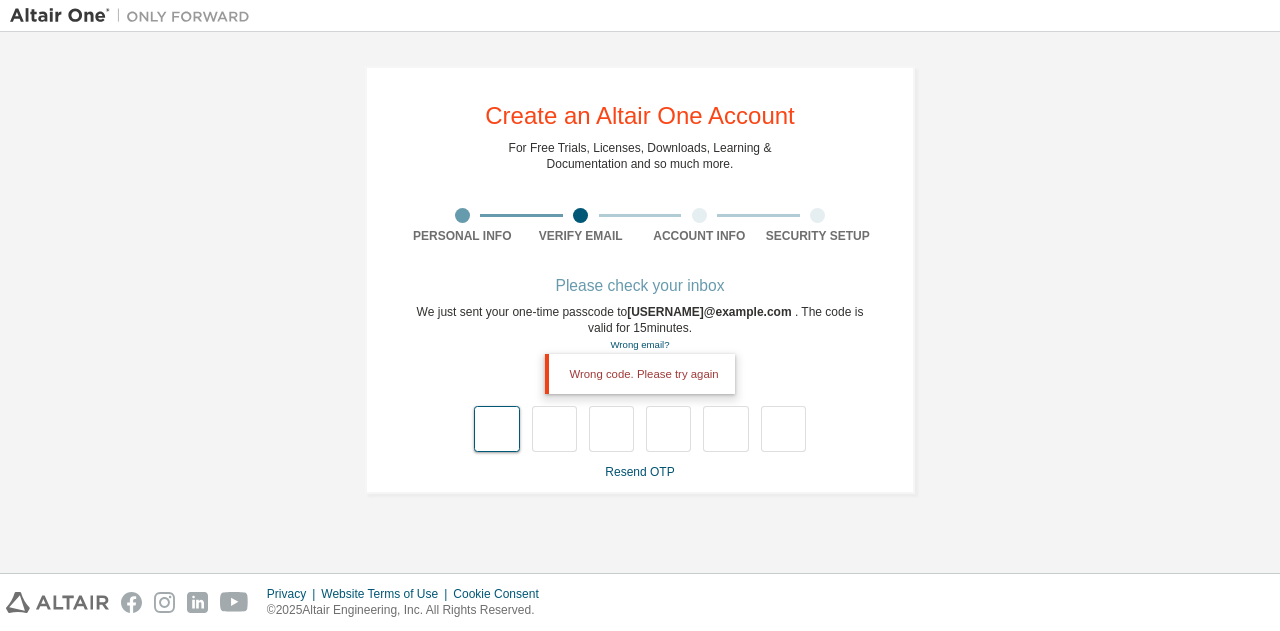 click at bounding box center [496, 429] 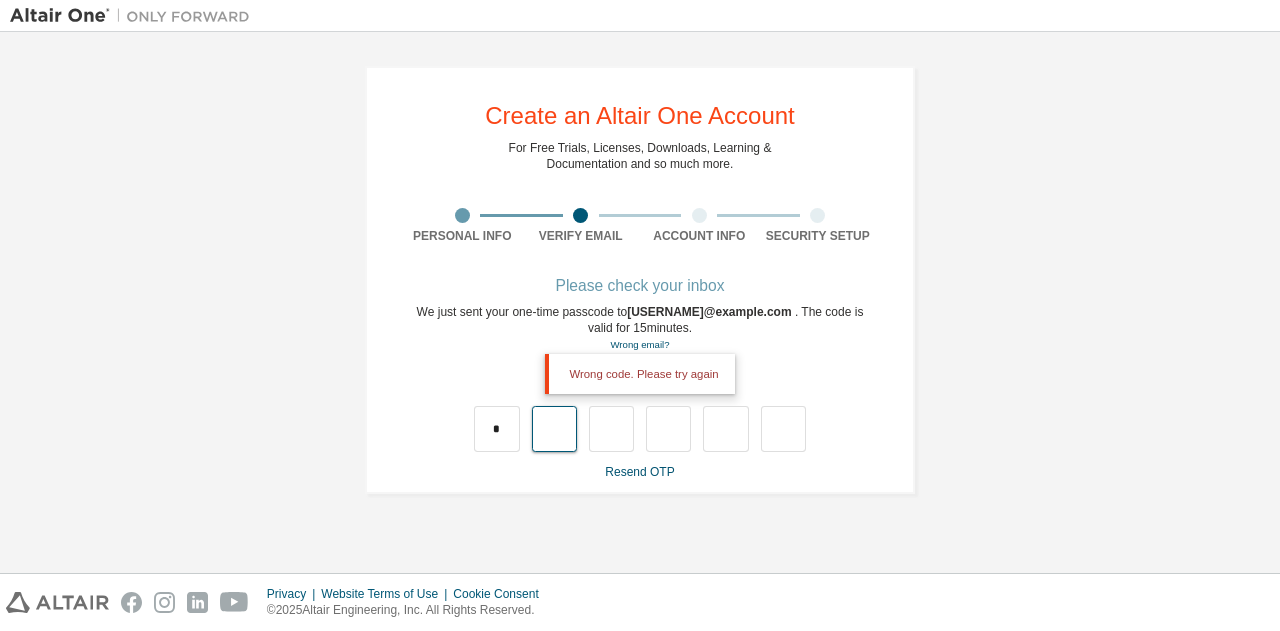 type on "*" 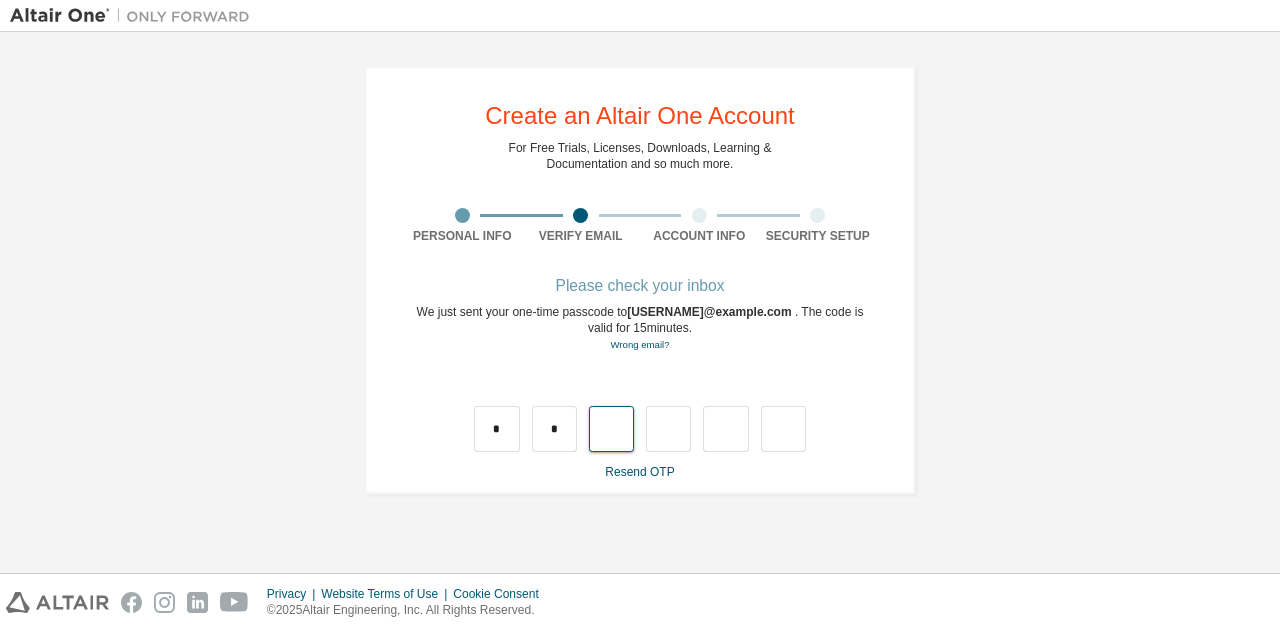 type on "*" 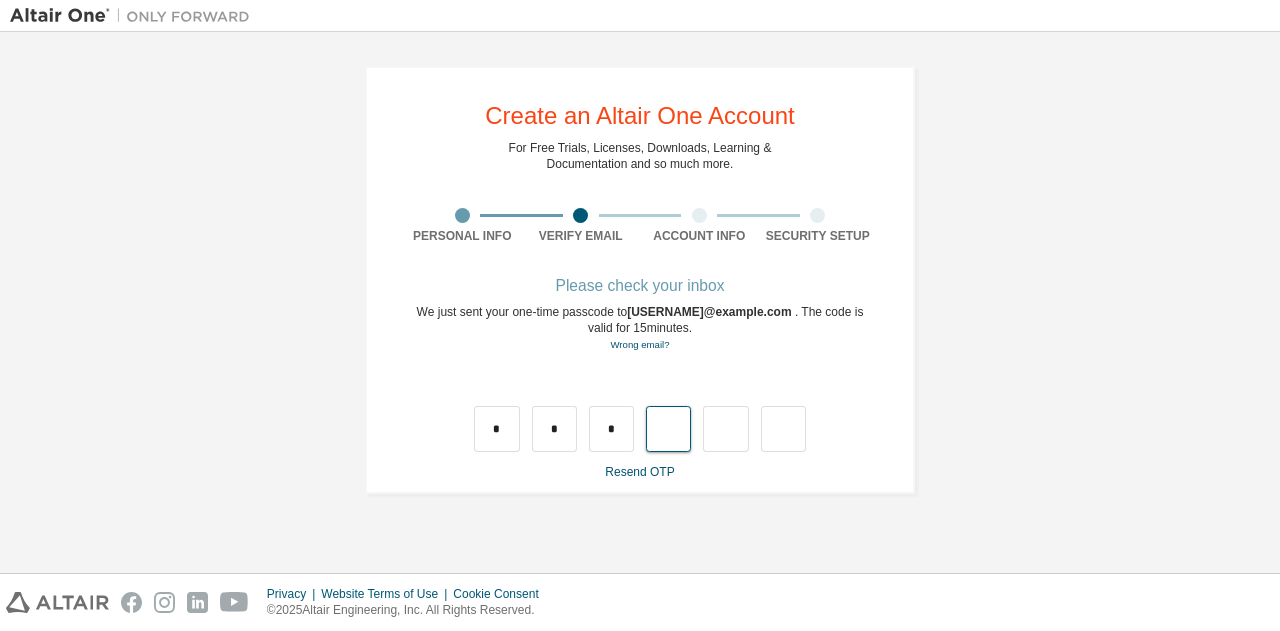 type on "*" 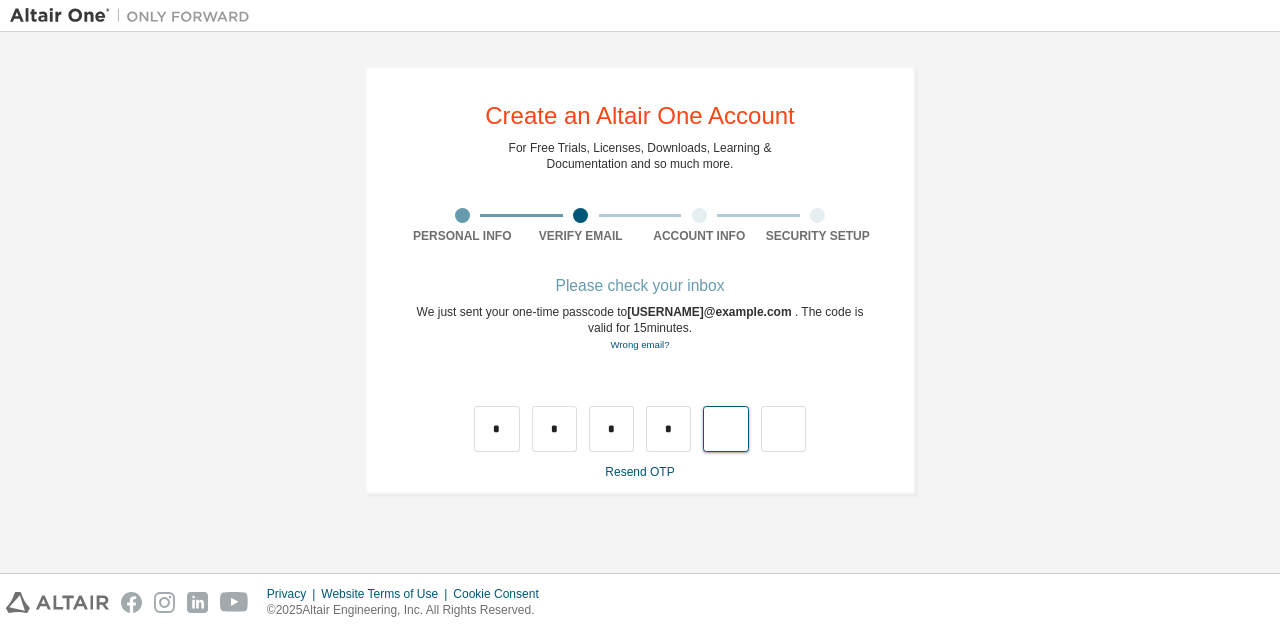 type on "*" 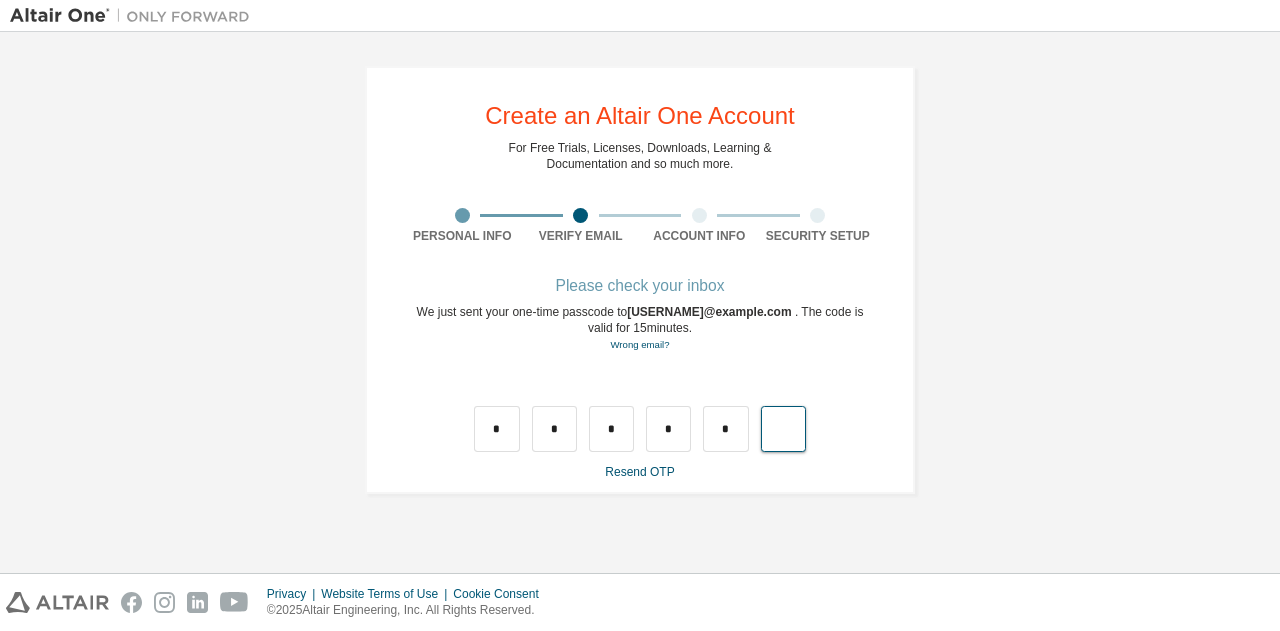 type on "*" 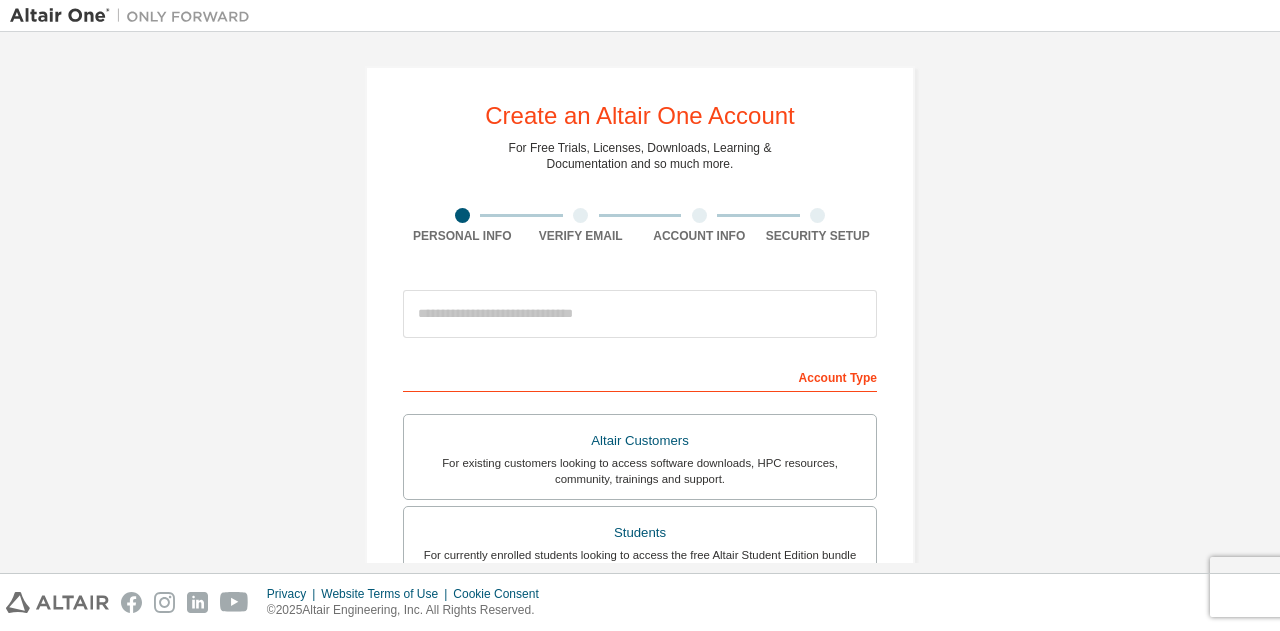 scroll, scrollTop: 0, scrollLeft: 0, axis: both 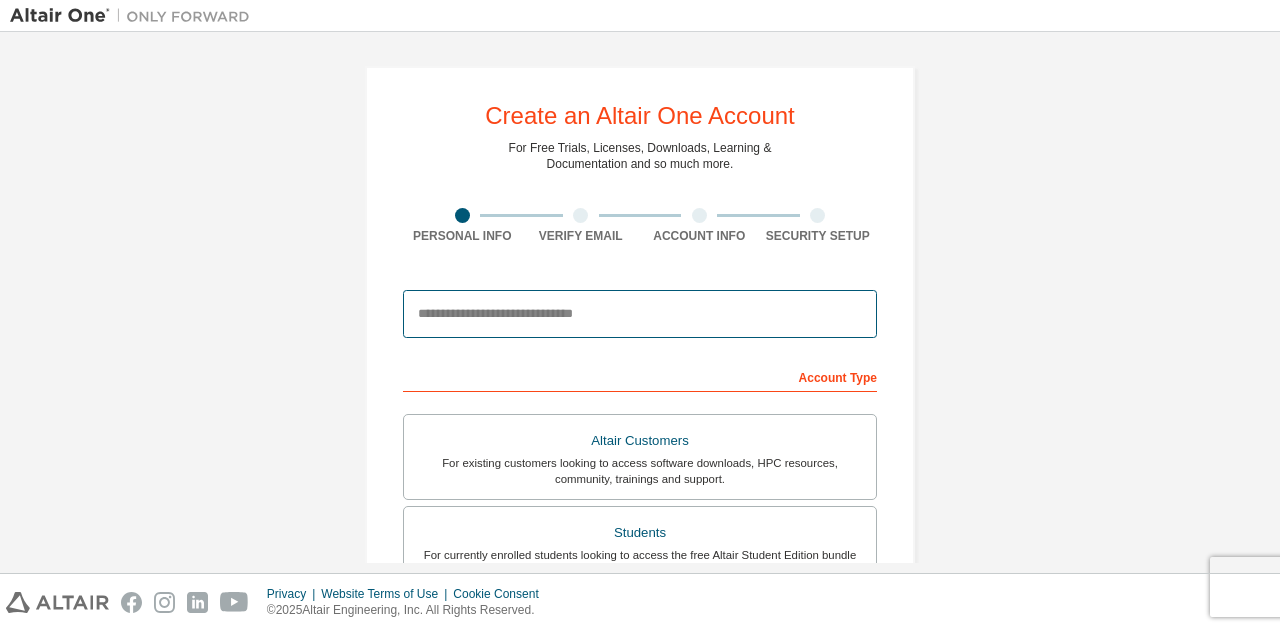 click at bounding box center (640, 314) 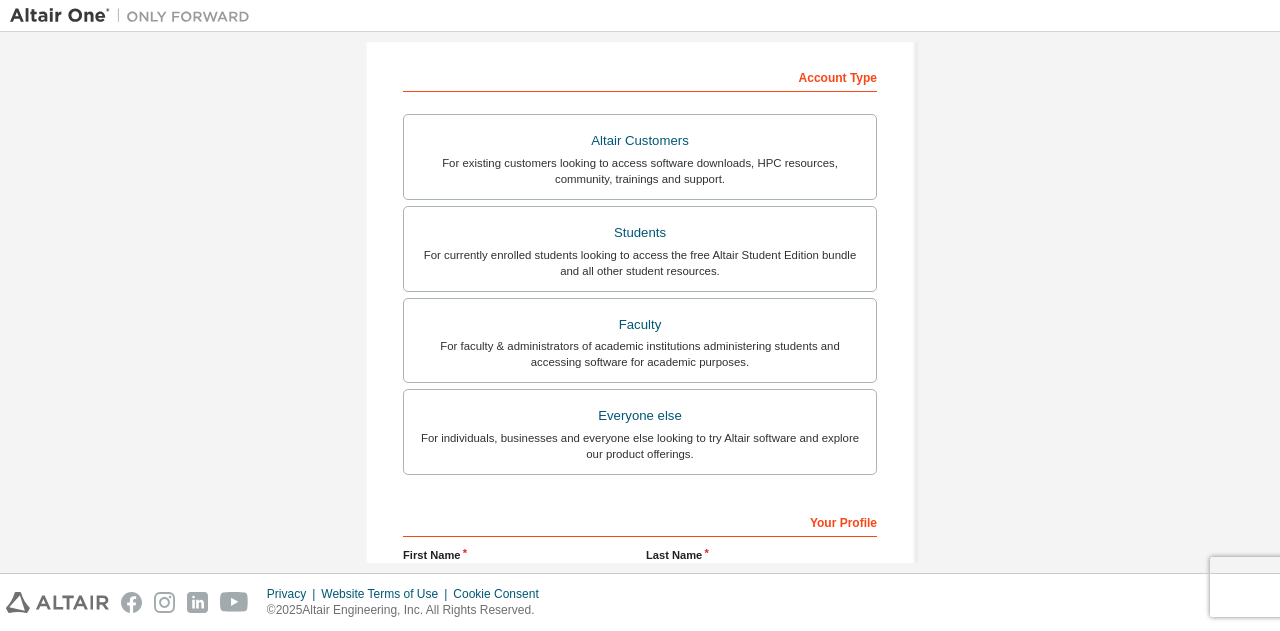 scroll, scrollTop: 532, scrollLeft: 0, axis: vertical 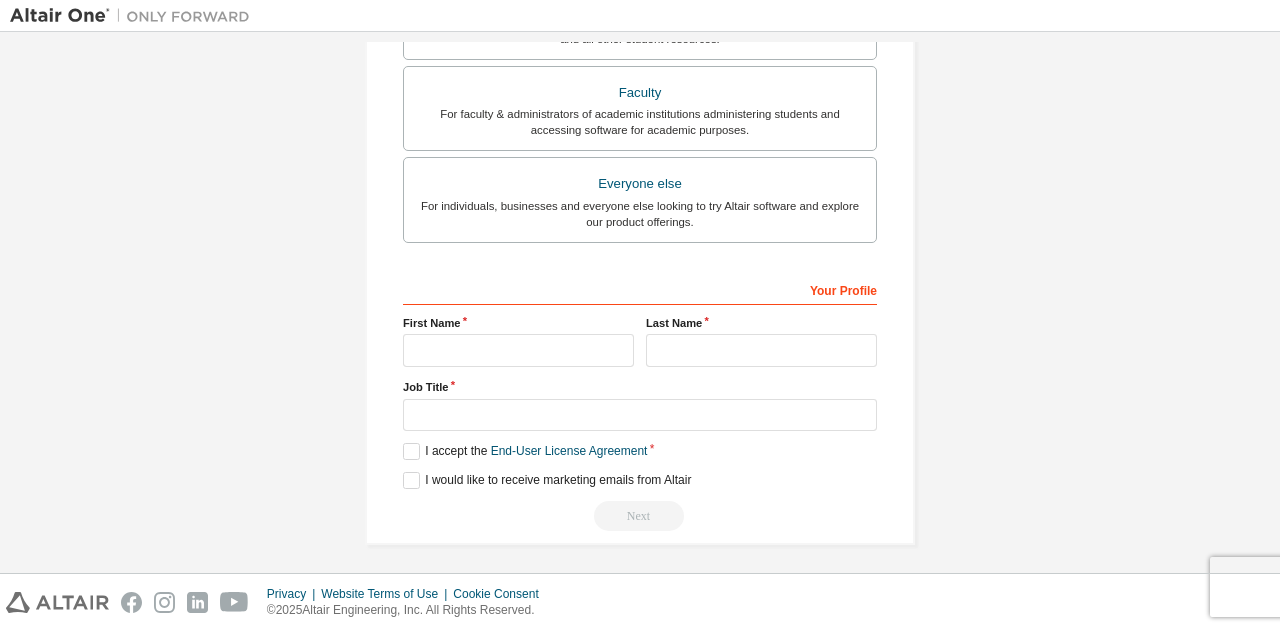 click on "Create an Altair One Account For Free Trials, Licenses, Downloads, Learning &  Documentation and so much more. Personal Info Verify Email Account Info Security Setup This is a federated email. No need to register a new account. You should be able to  login  by using your company's SSO credentials. Email already exists. Please try to  login  instead. Account Type Altair Customers For existing customers looking to access software downloads, HPC resources, community, trainings and support. Students For currently enrolled students looking to access the free Altair Student Edition bundle and all other student resources. Faculty For faculty & administrators of academic institutions administering students and accessing software for academic purposes. Everyone else For individuals, businesses and everyone else looking to try Altair software and explore our product offerings. Your Profile First Name Last Name Job Title Please provide State/Province to help us route sales and support resources to you more efficiently." at bounding box center [640, 39] 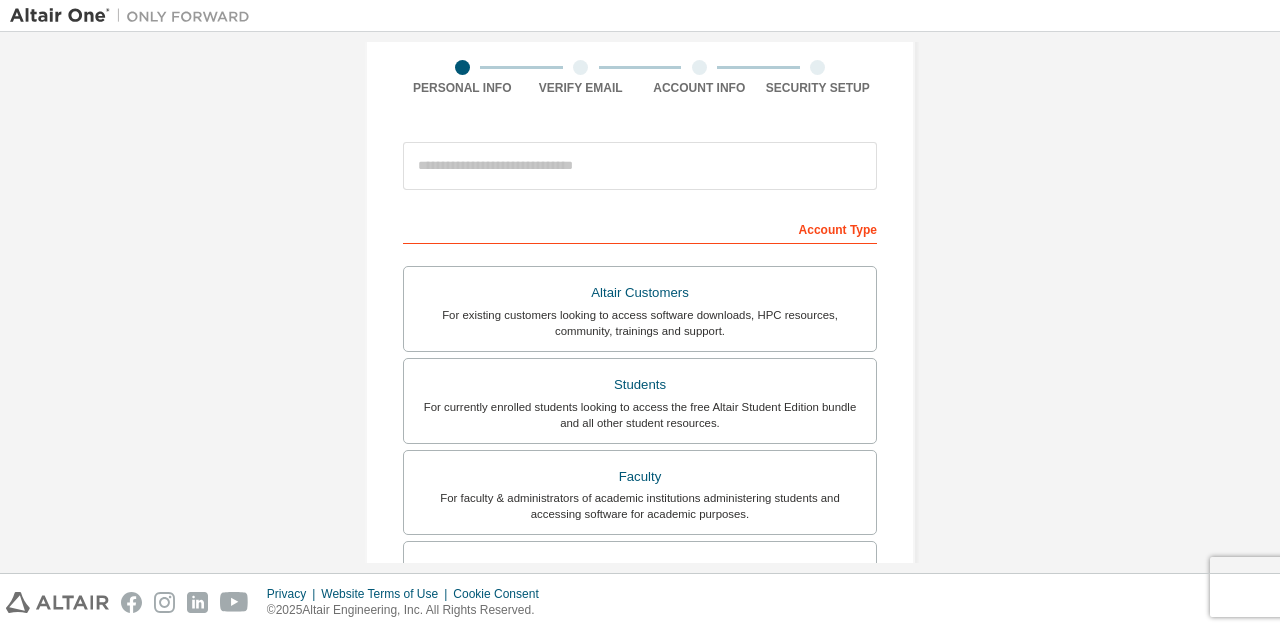 scroll, scrollTop: 0, scrollLeft: 0, axis: both 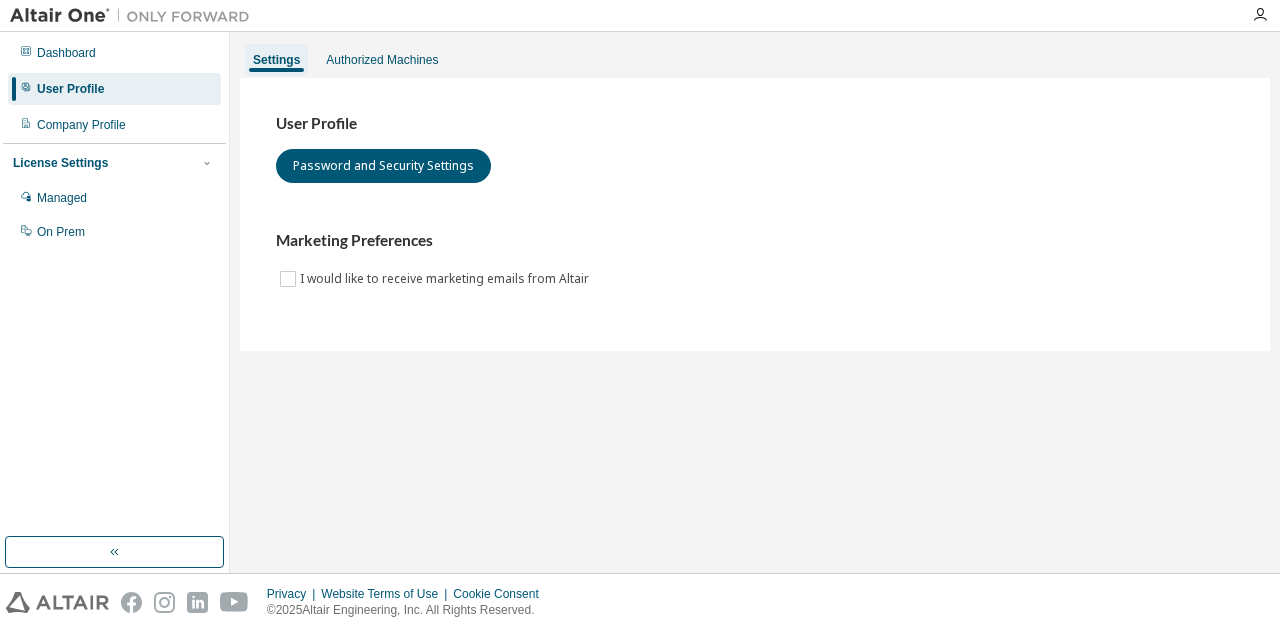 click on "Company Profile" at bounding box center (81, 125) 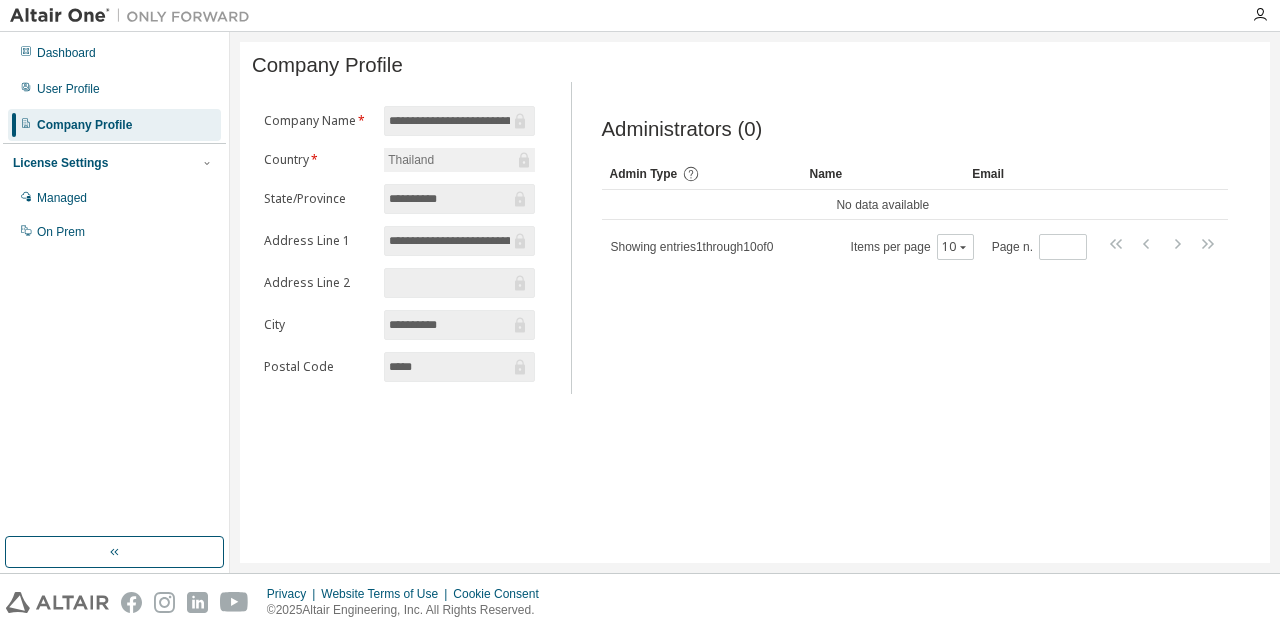 click on "**********" at bounding box center [449, 121] 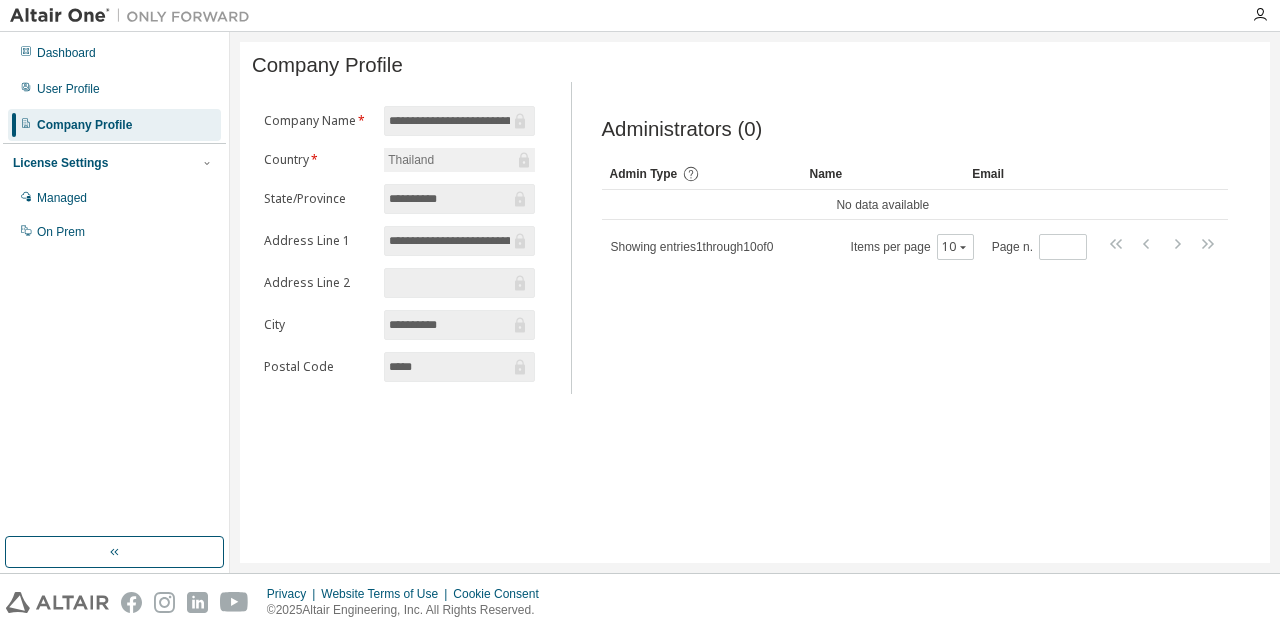 click on "User Profile" at bounding box center [68, 89] 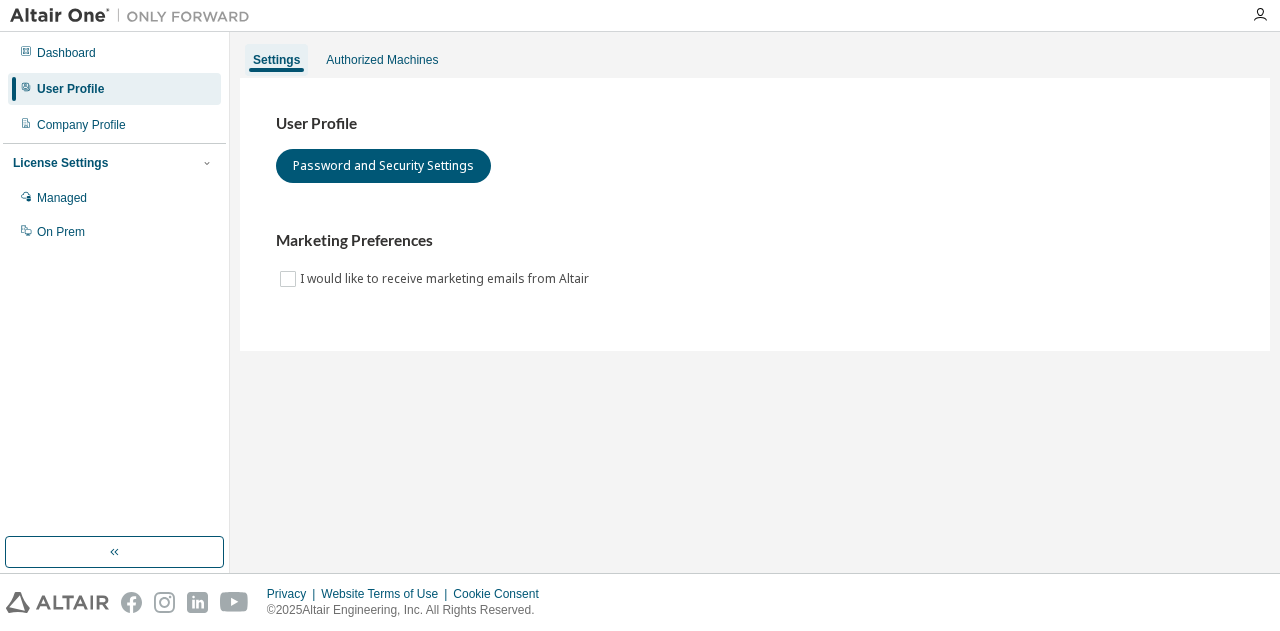 click on "Dashboard" at bounding box center [66, 53] 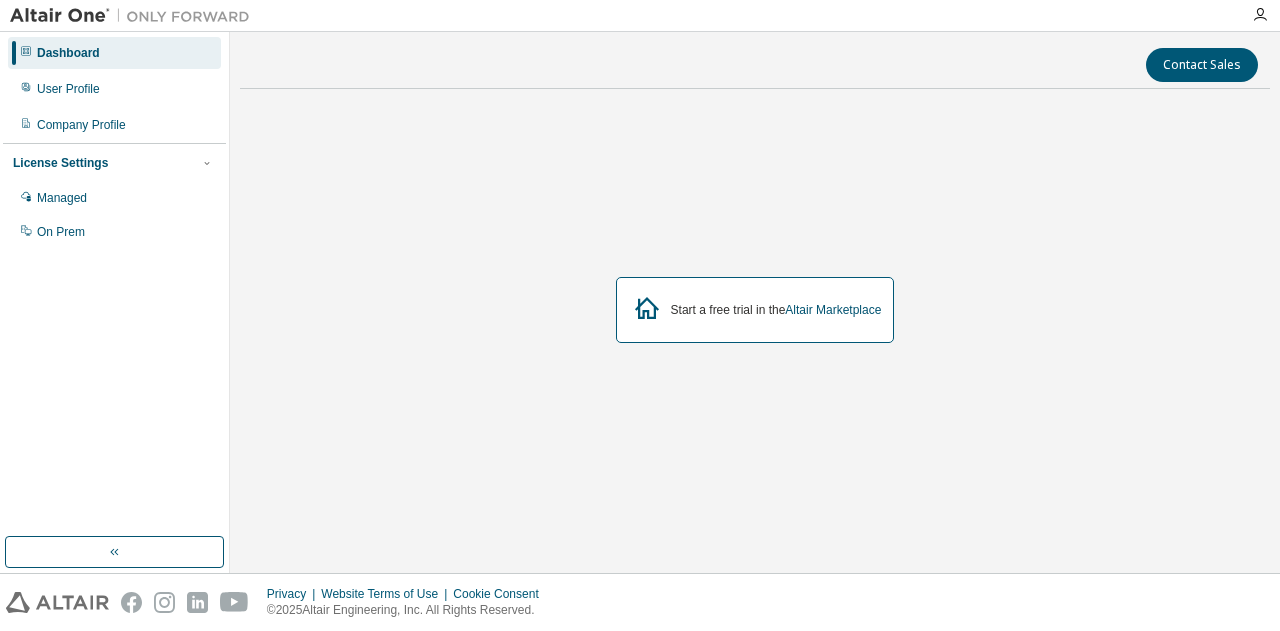 click on "Managed" at bounding box center [114, 198] 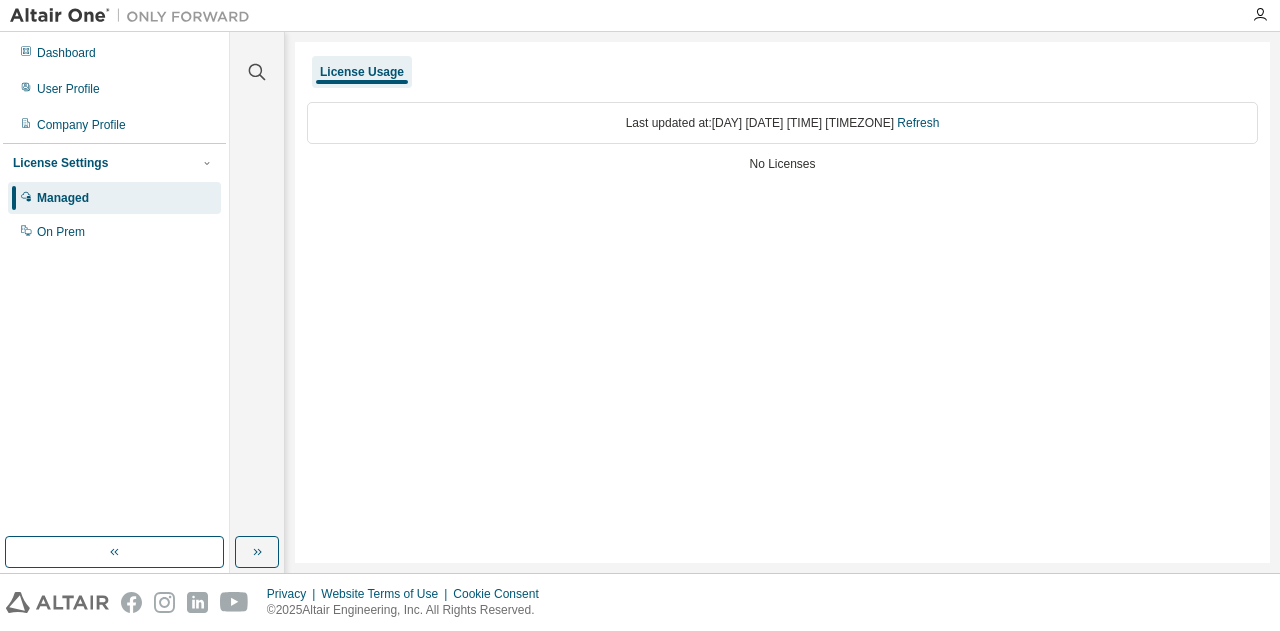 click on "Dashboard" at bounding box center (66, 53) 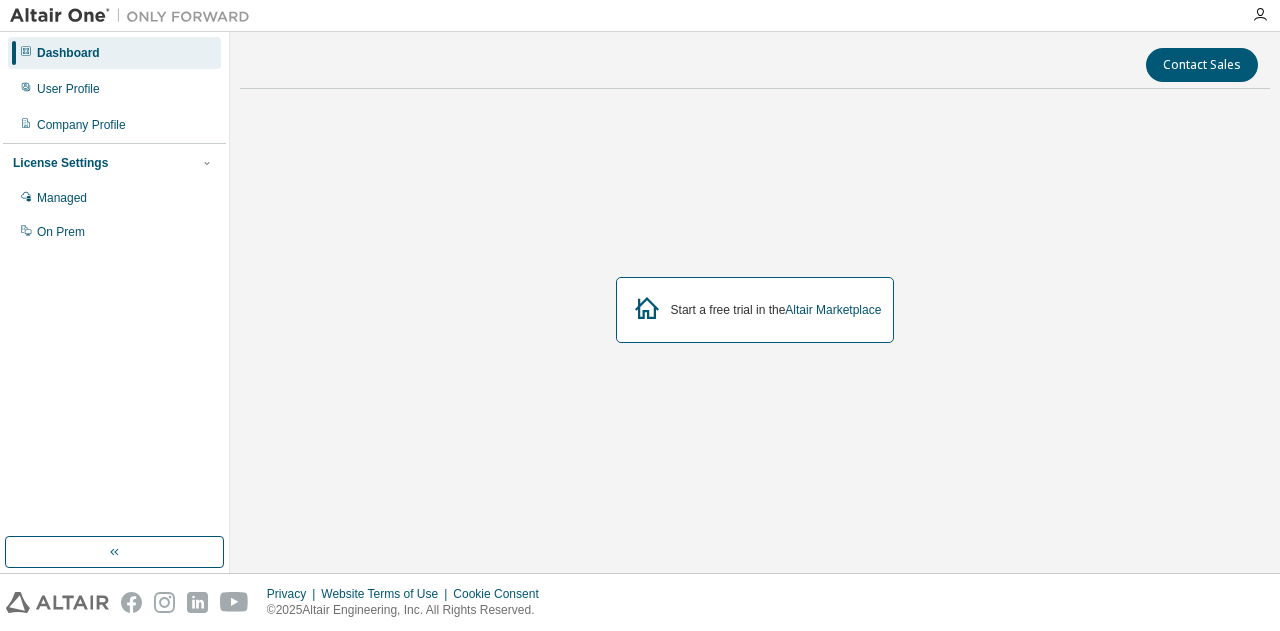 click on "User Profile" at bounding box center (68, 89) 